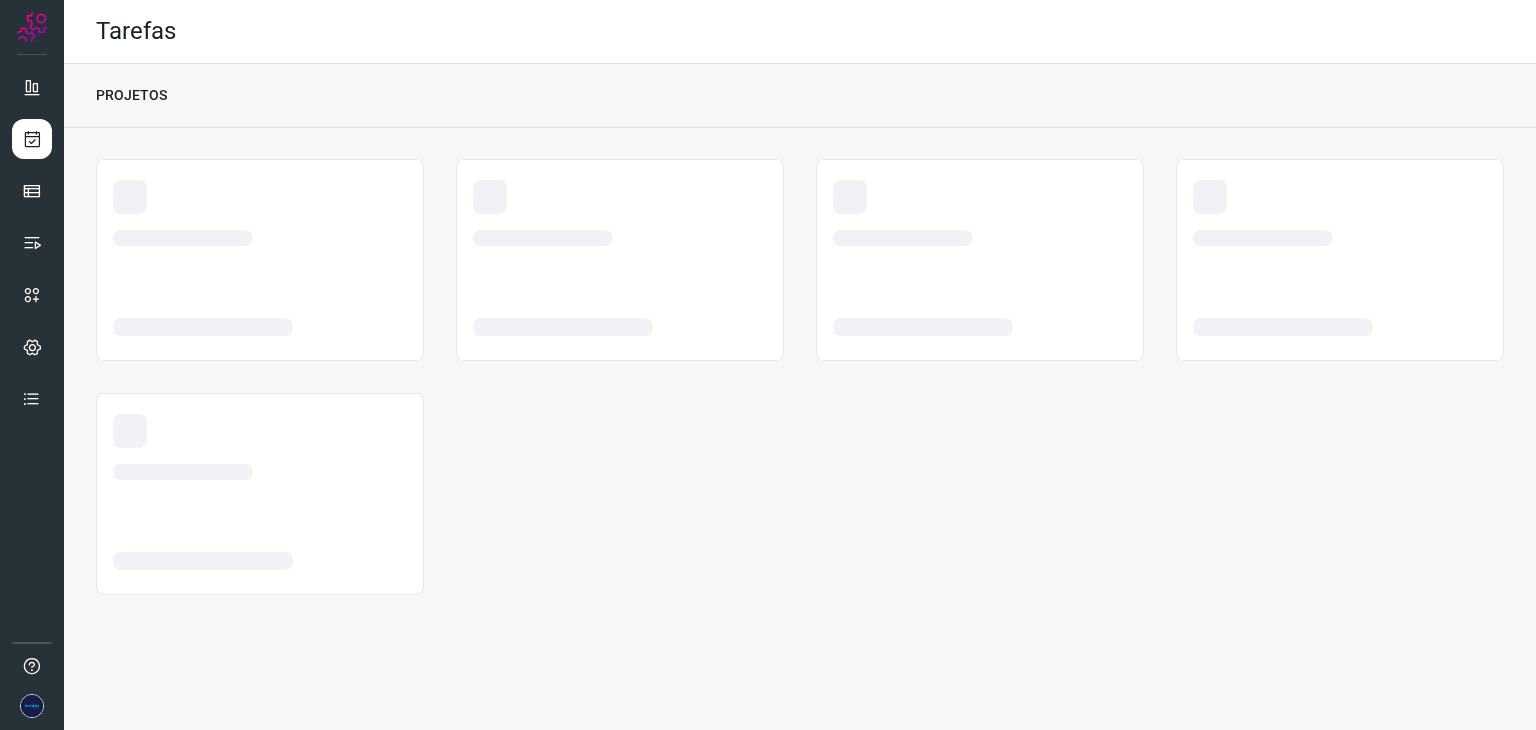 scroll, scrollTop: 0, scrollLeft: 0, axis: both 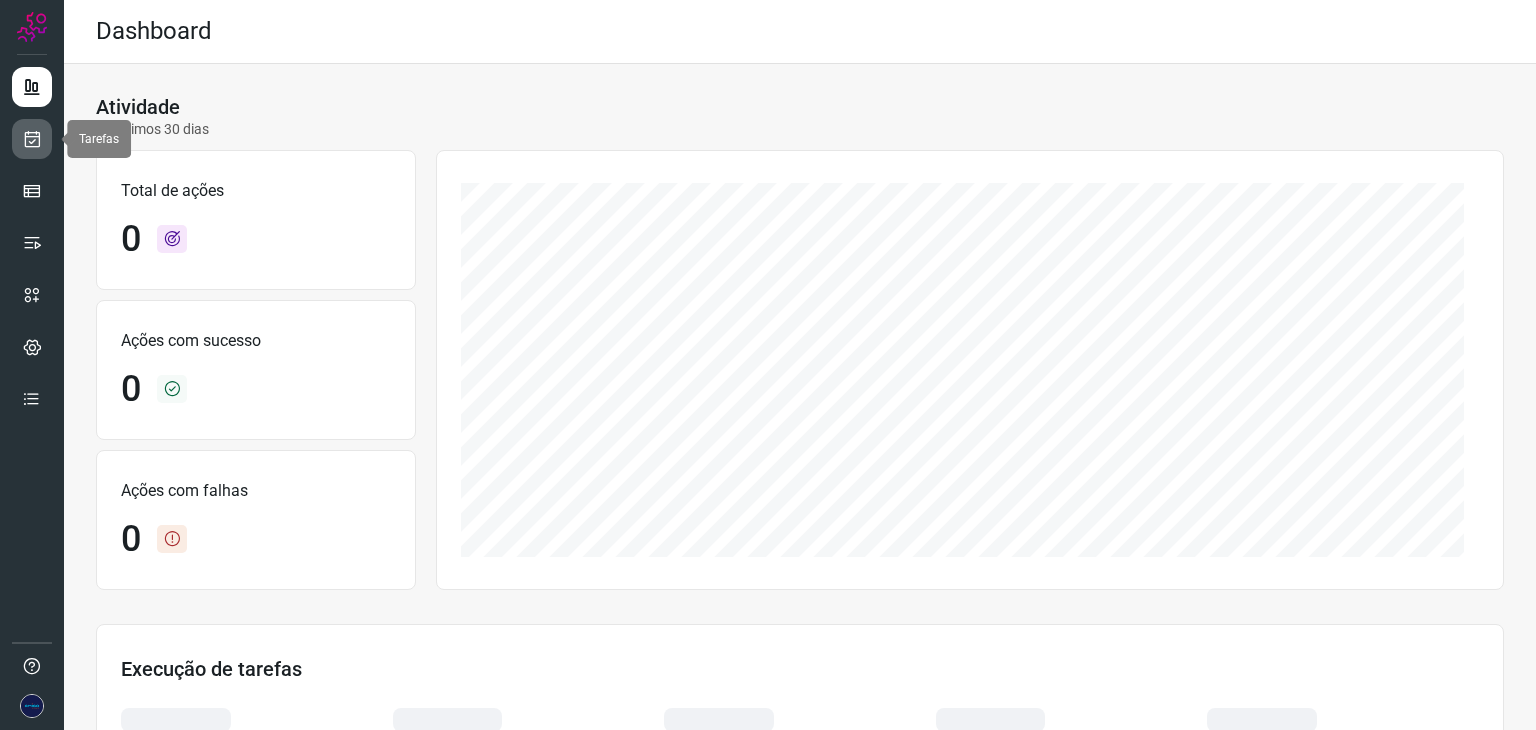 click at bounding box center [32, 139] 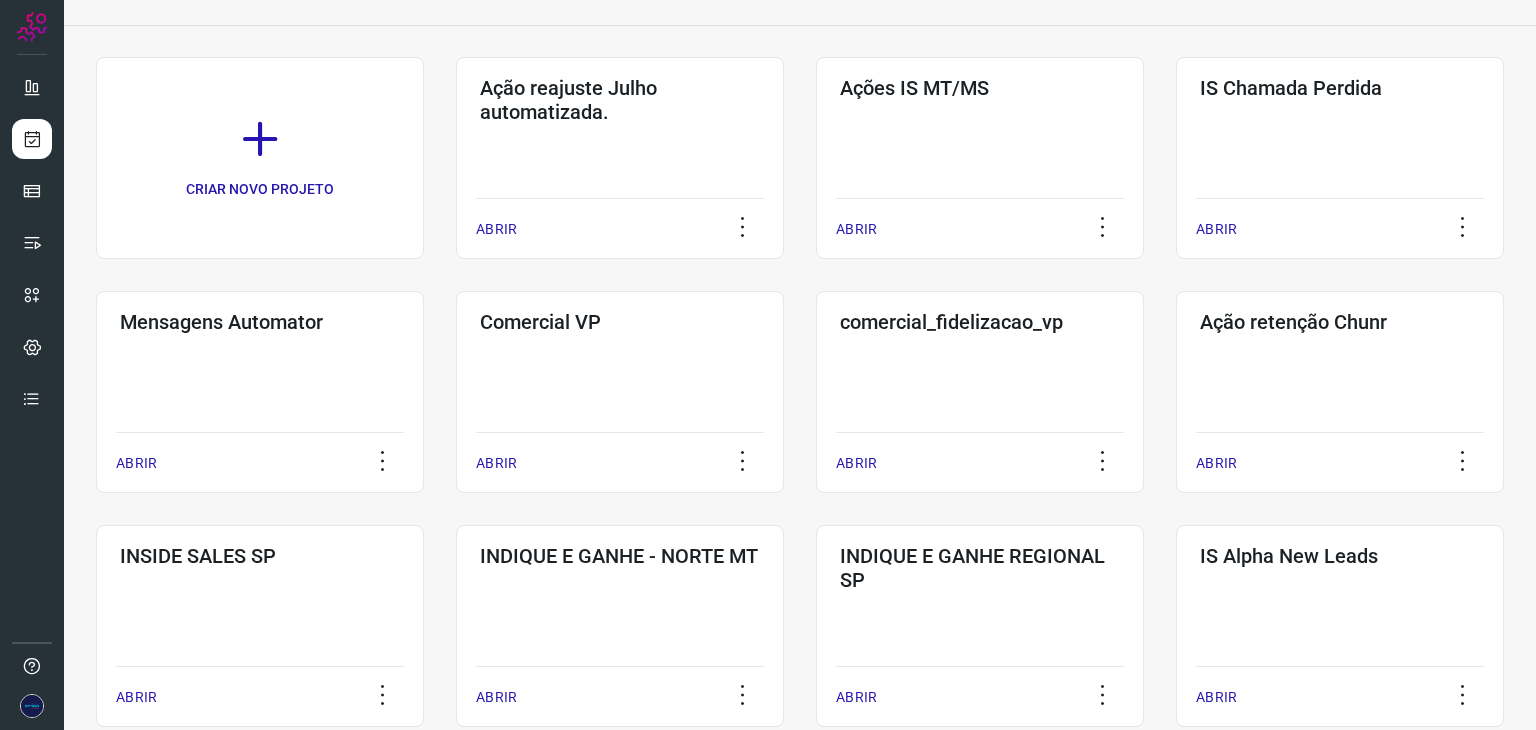 scroll, scrollTop: 200, scrollLeft: 0, axis: vertical 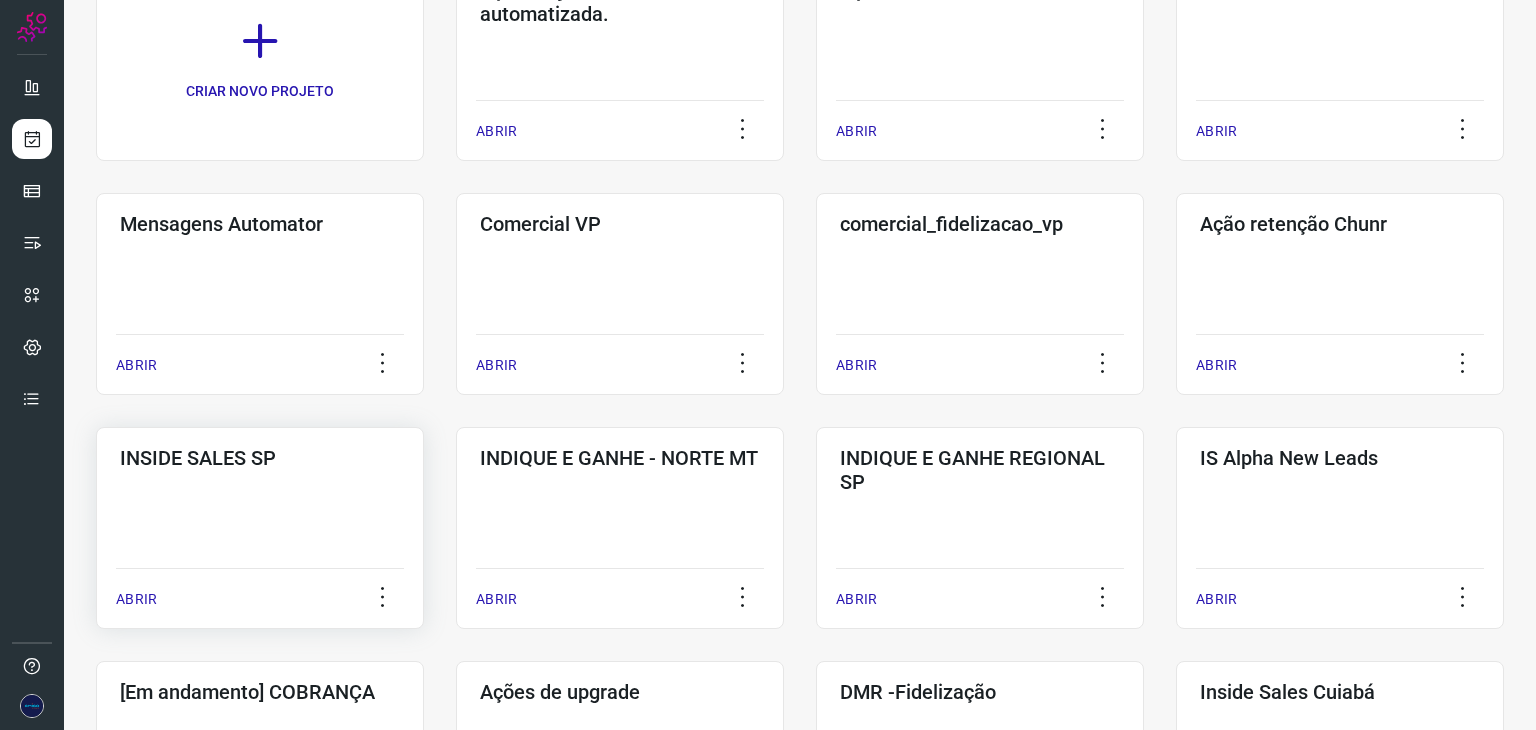click on "ABRIR" at bounding box center (136, 599) 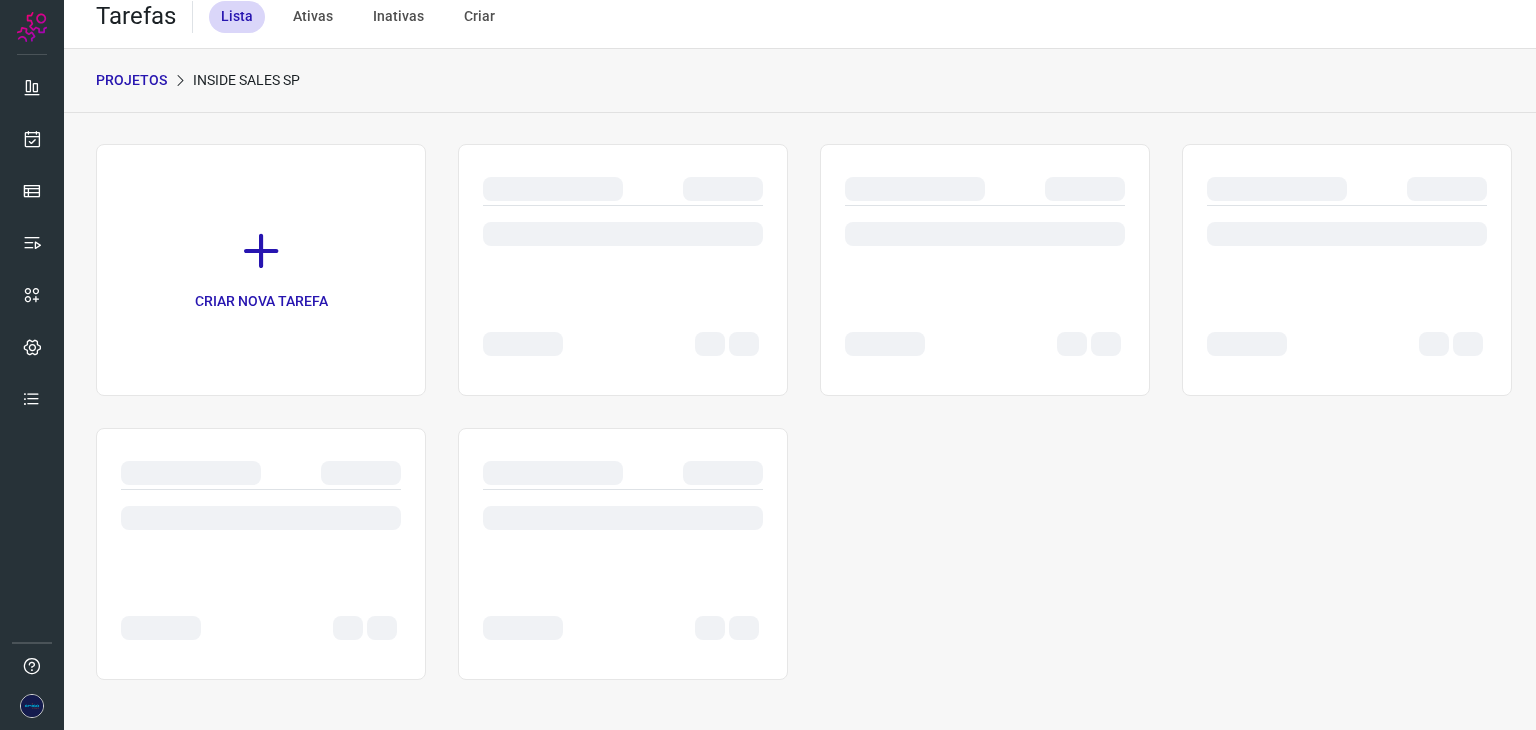 scroll, scrollTop: 15, scrollLeft: 0, axis: vertical 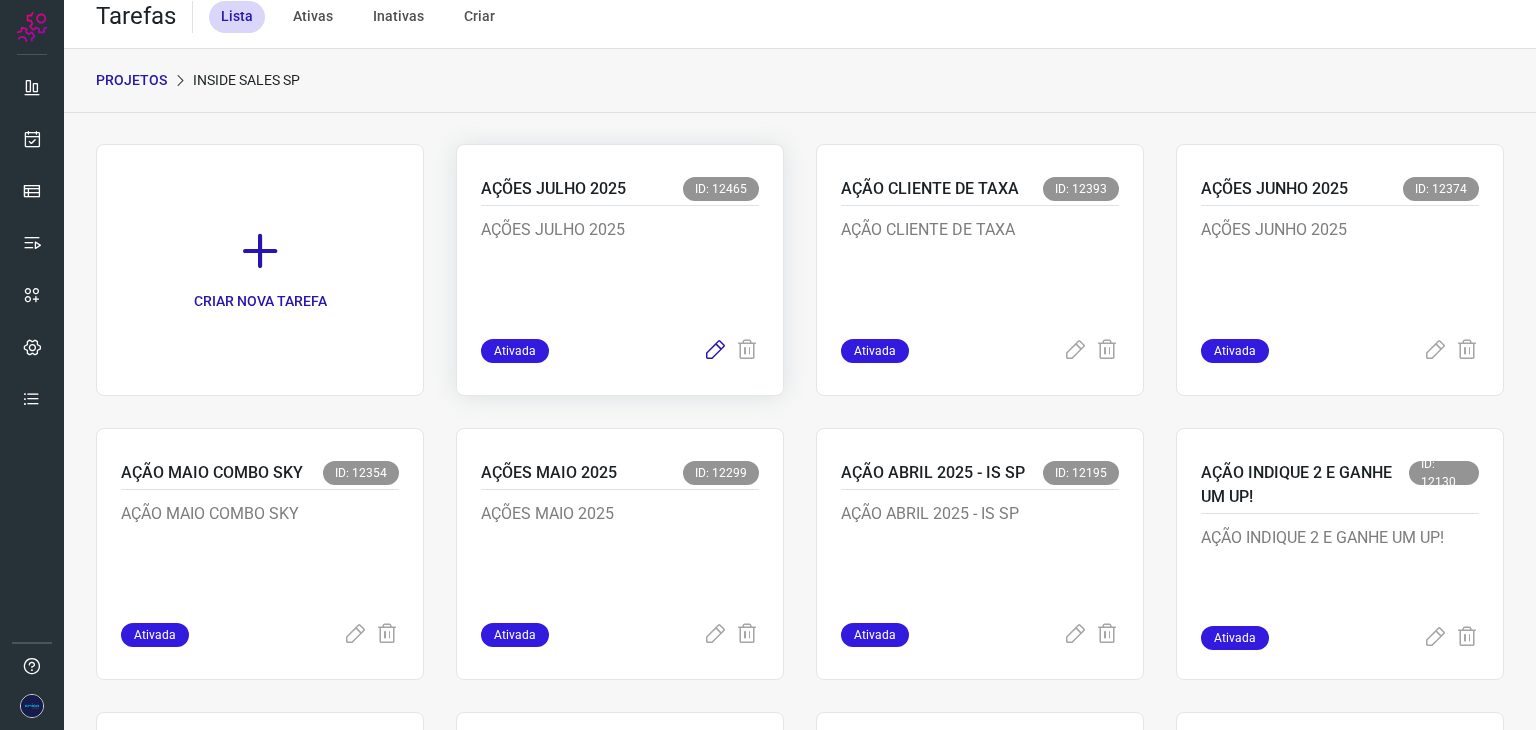 click at bounding box center [715, 351] 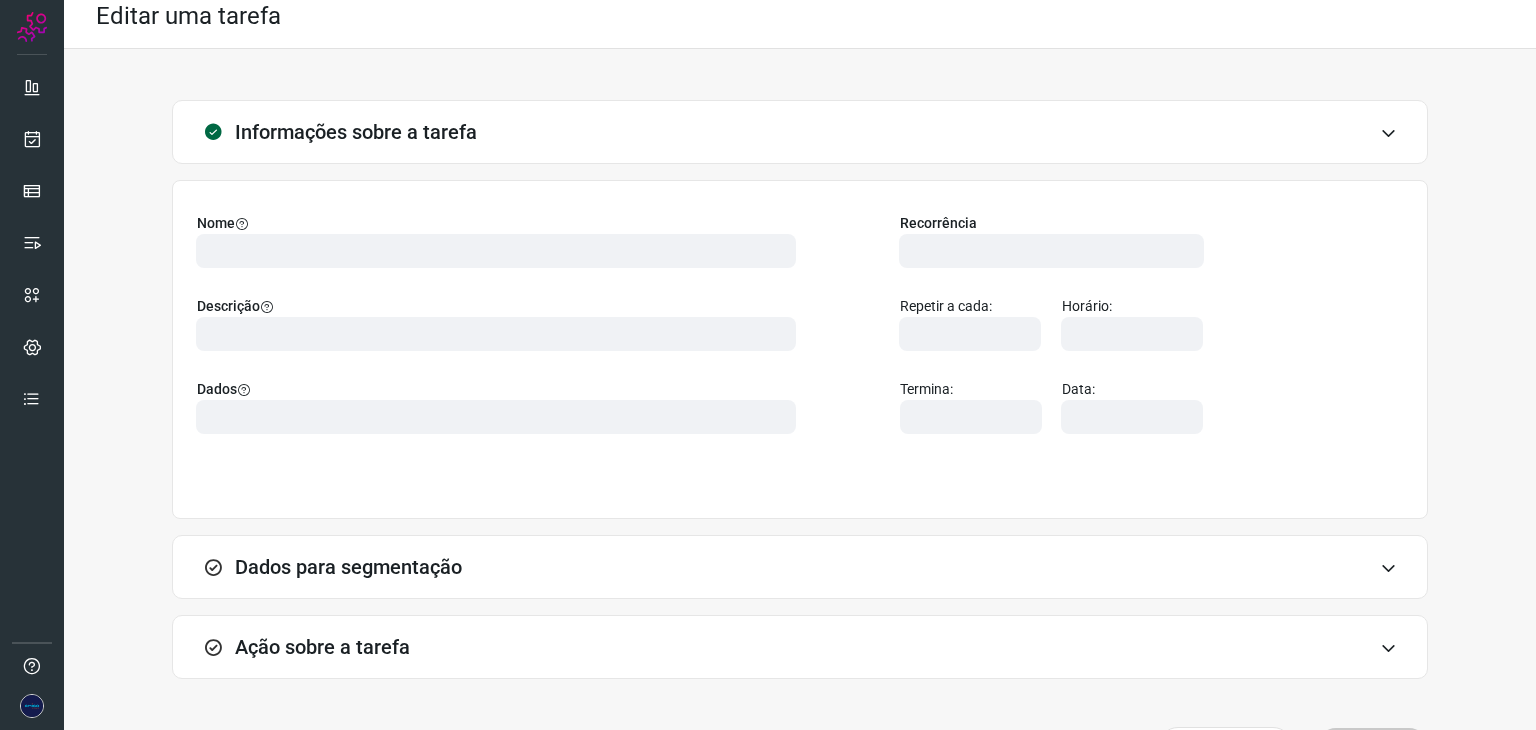 type on "524641" 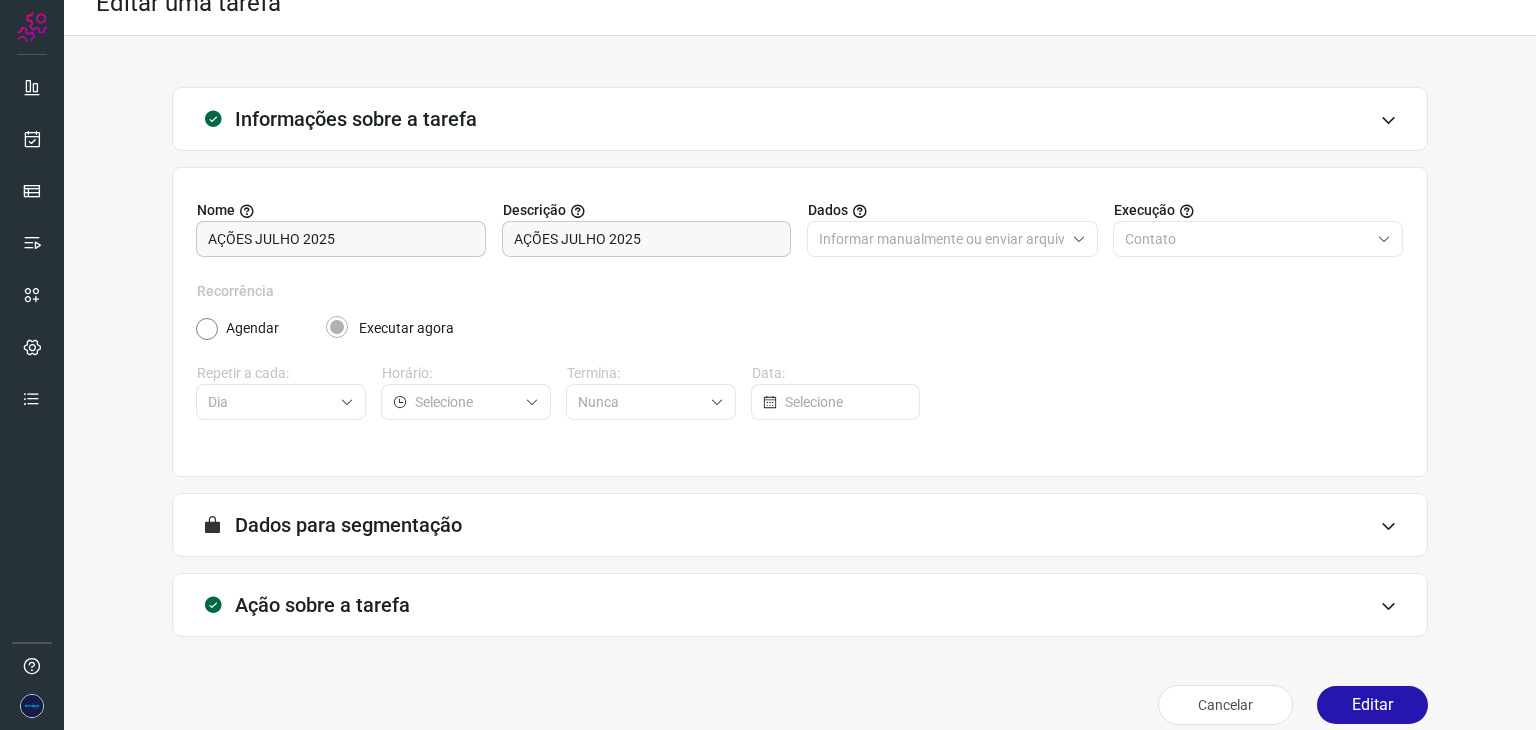 scroll, scrollTop: 51, scrollLeft: 0, axis: vertical 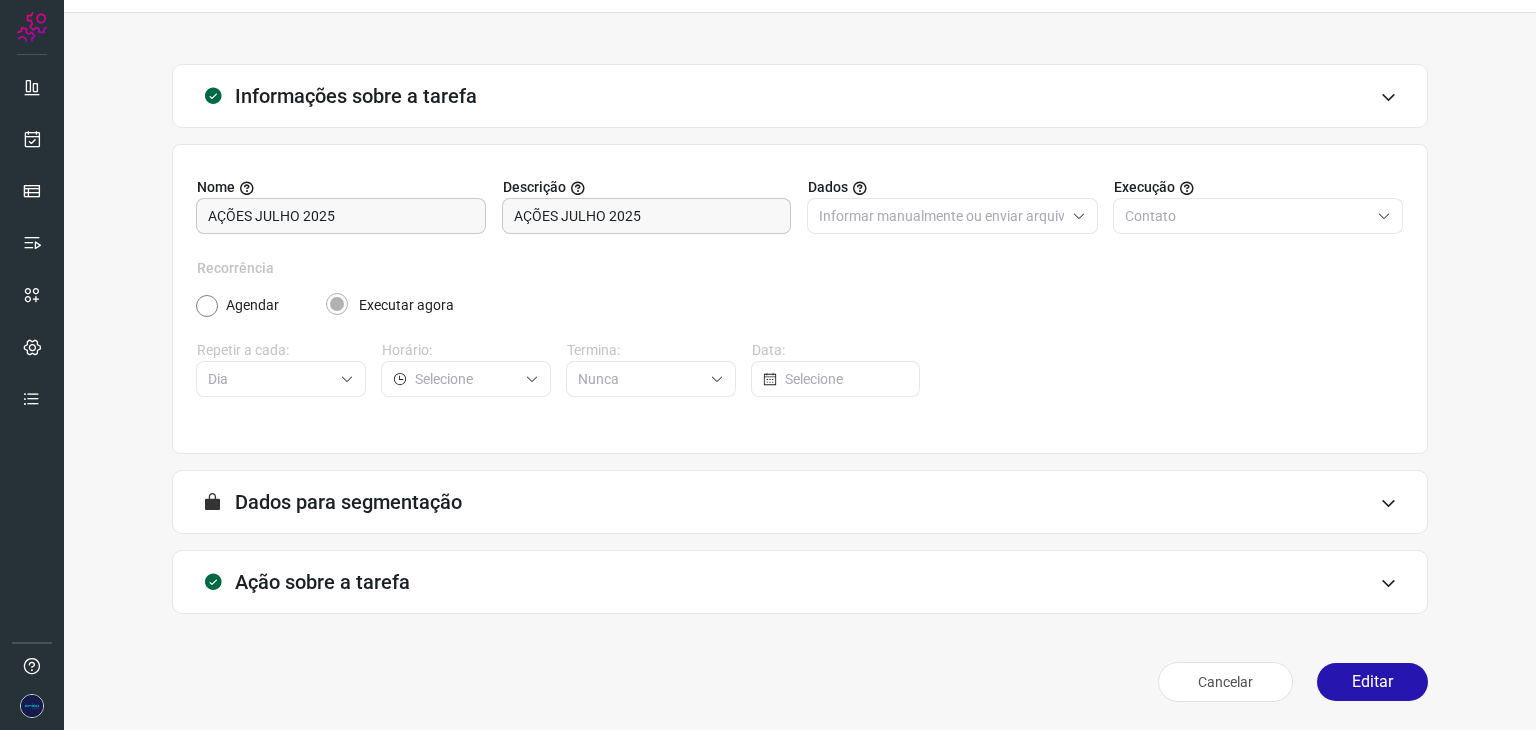click at bounding box center [1388, 583] 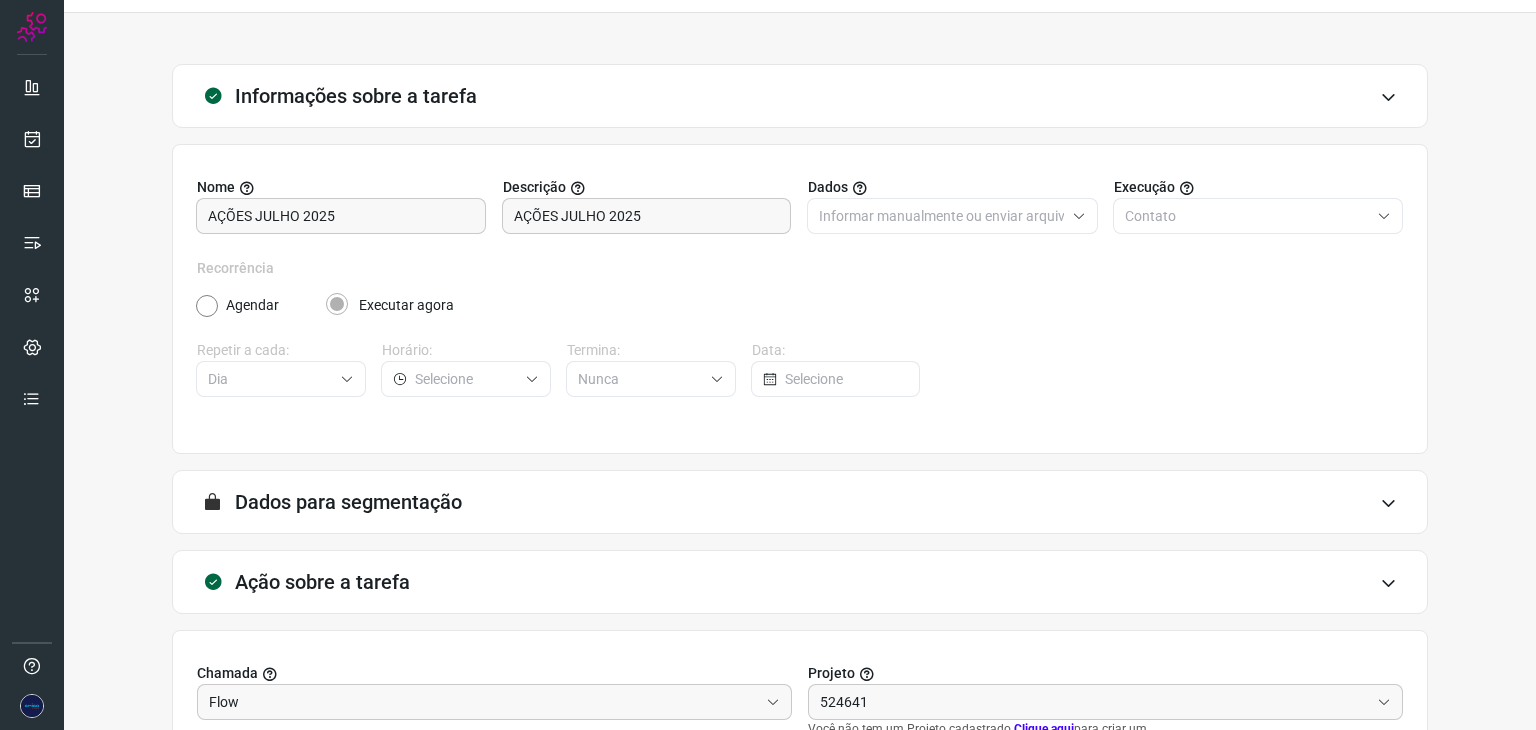 type on "API para o envio de mensagem ativa (em massa)" 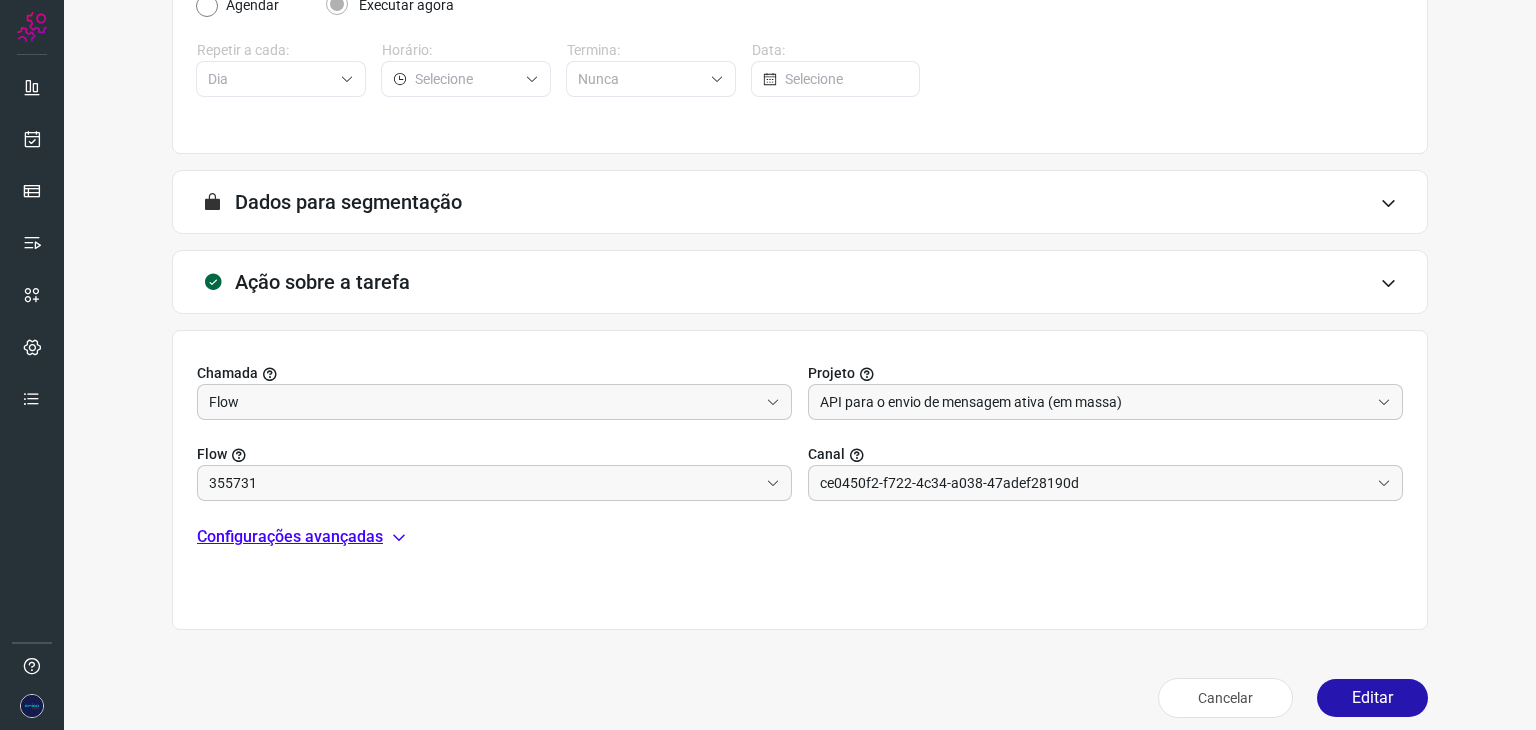 type on "Amigo 0800" 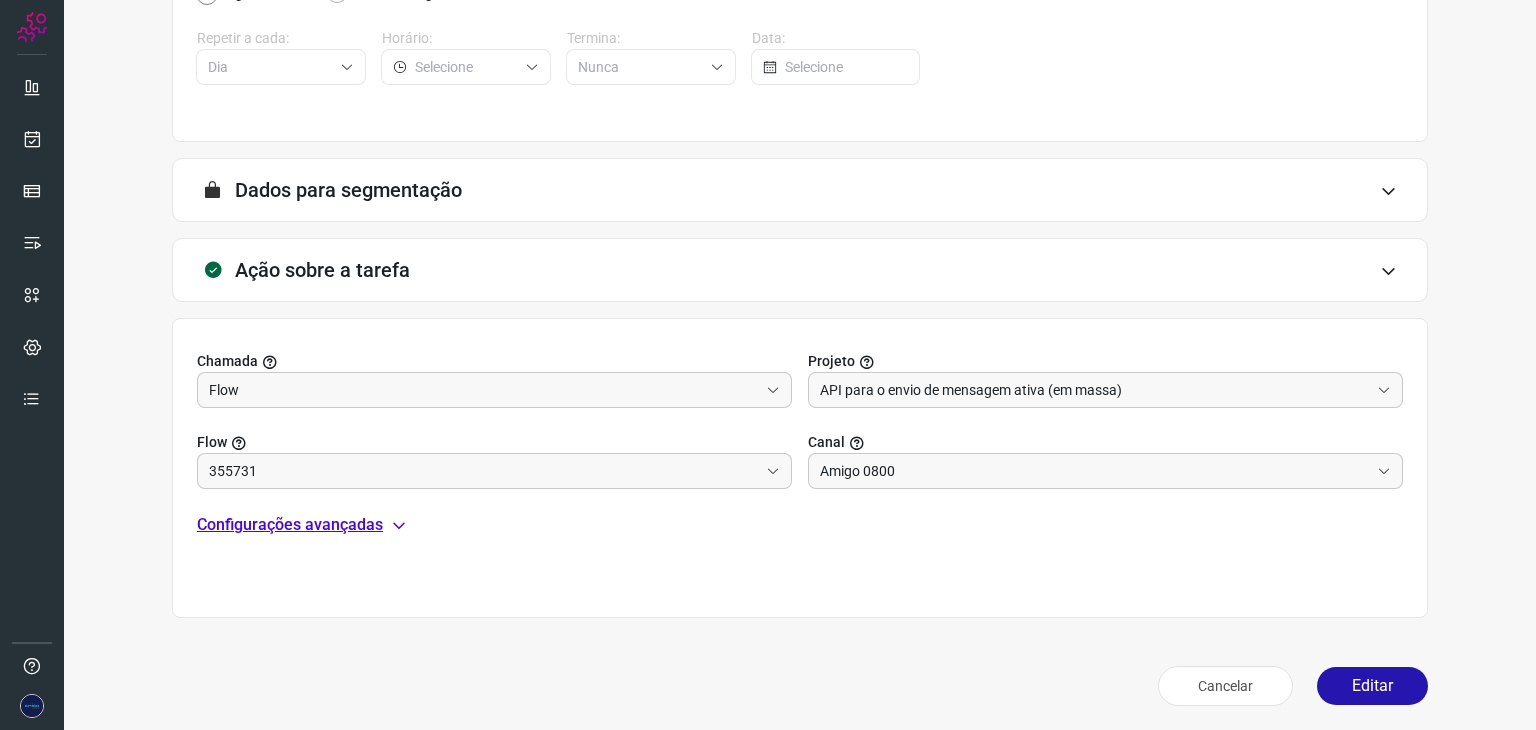 scroll, scrollTop: 367, scrollLeft: 0, axis: vertical 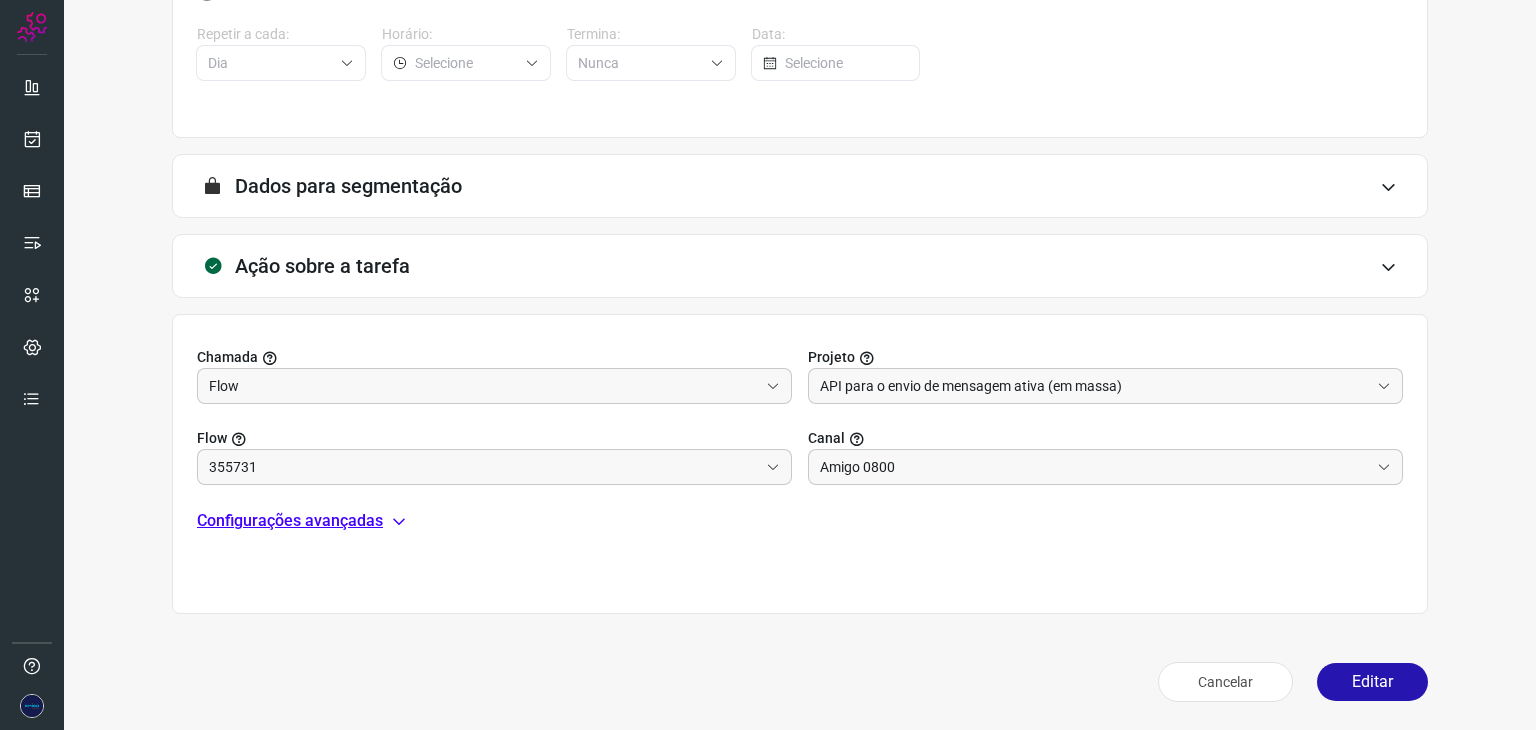 type on "Campanha Inside Sales SP" 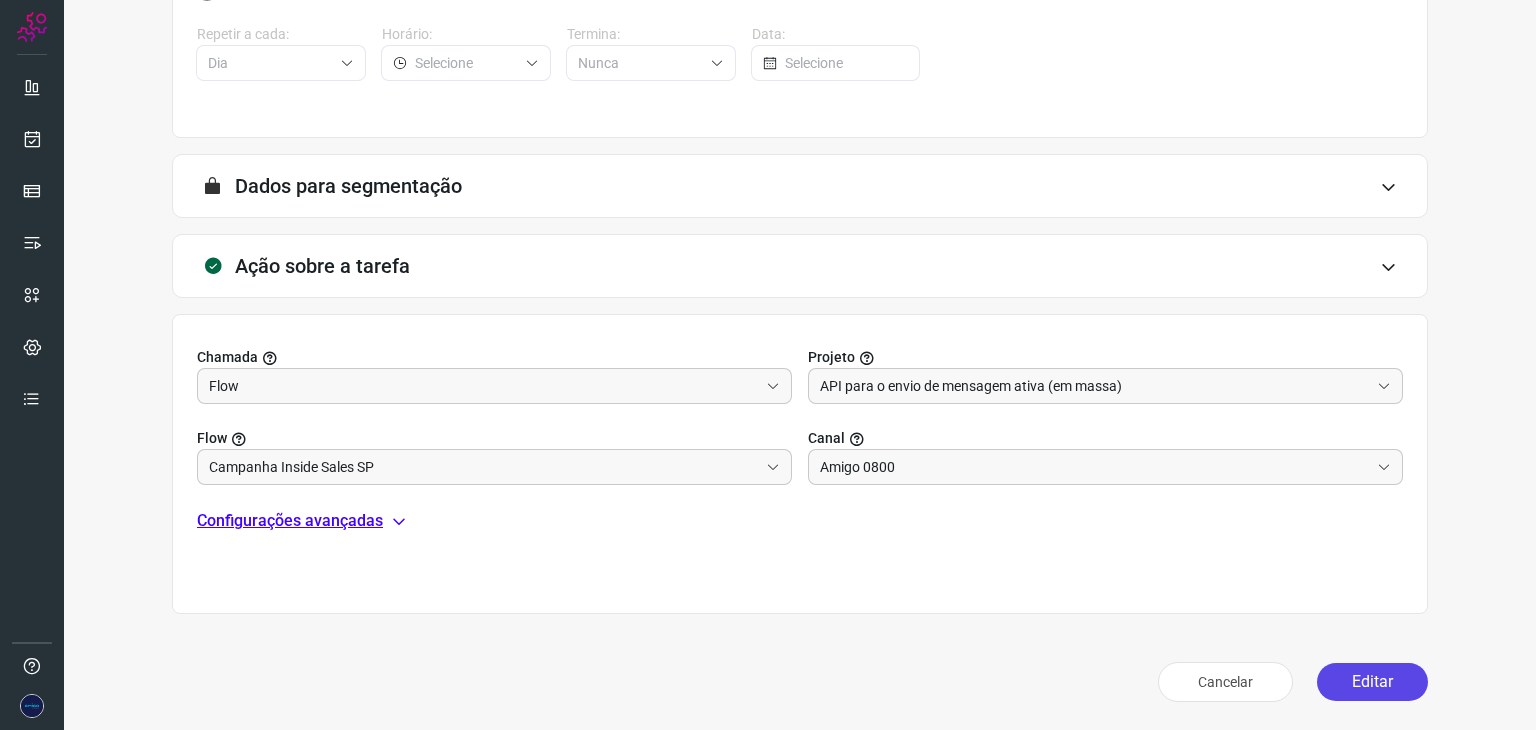 click on "Editar" at bounding box center [1372, 682] 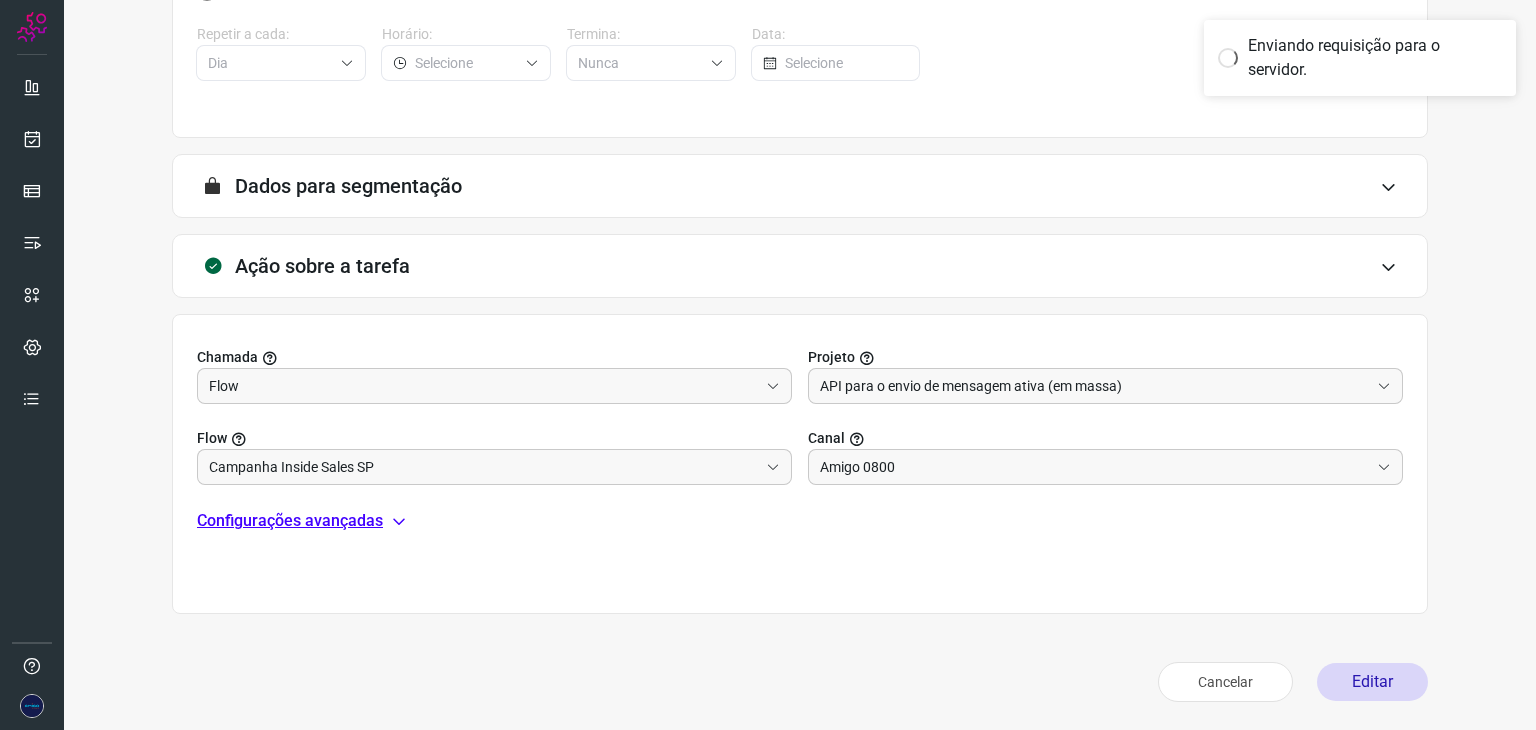 scroll, scrollTop: 300, scrollLeft: 0, axis: vertical 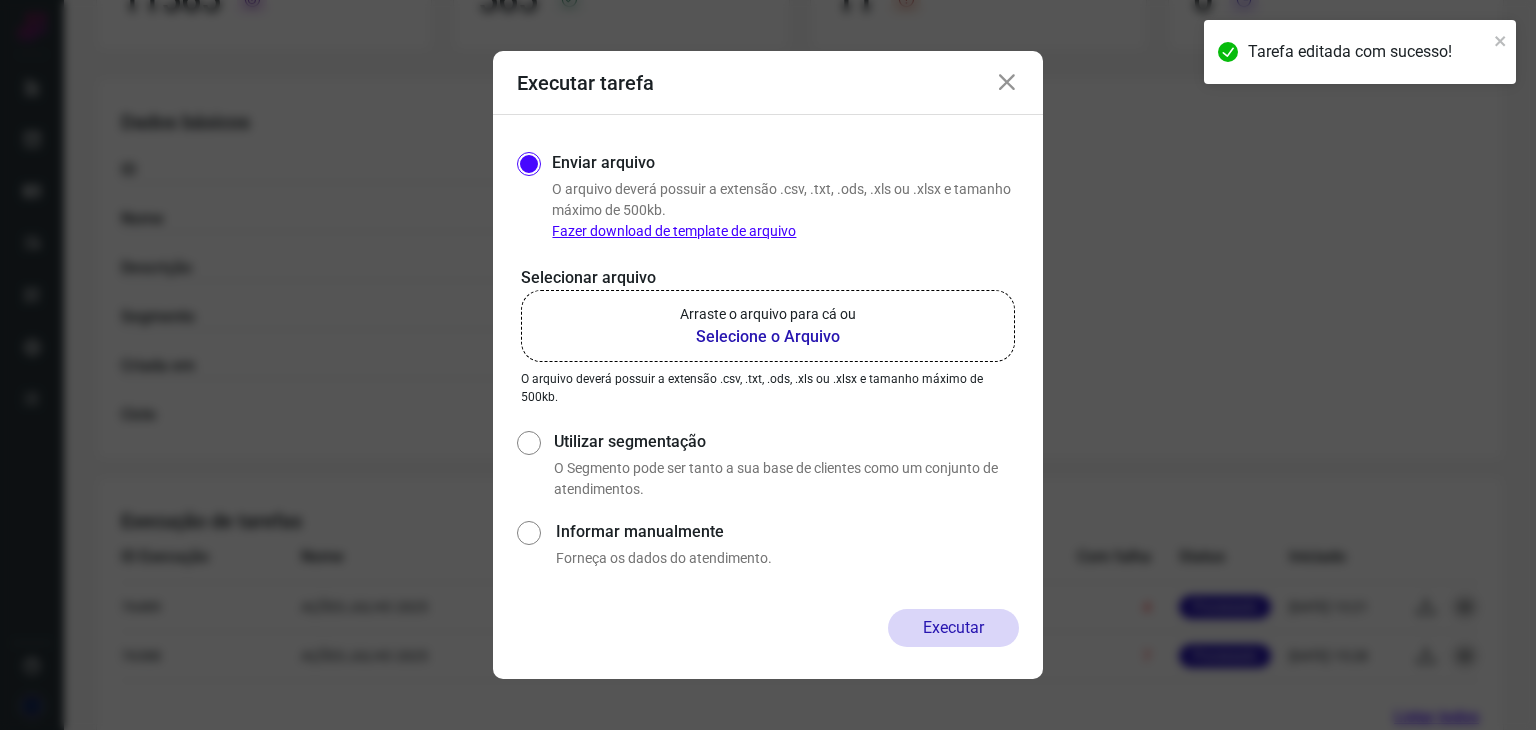 click on "Selecione o Arquivo" at bounding box center [768, 337] 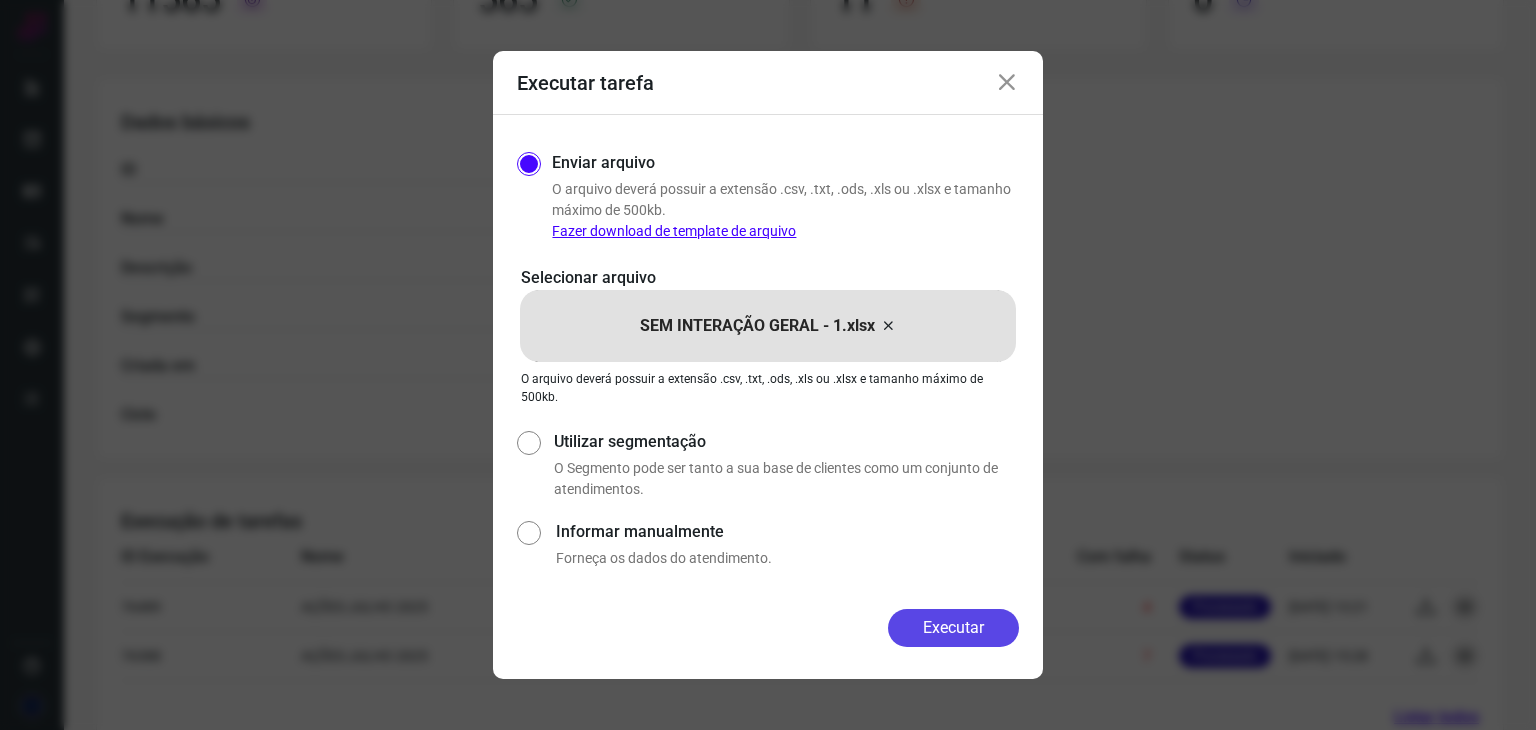 click on "Executar" at bounding box center [953, 628] 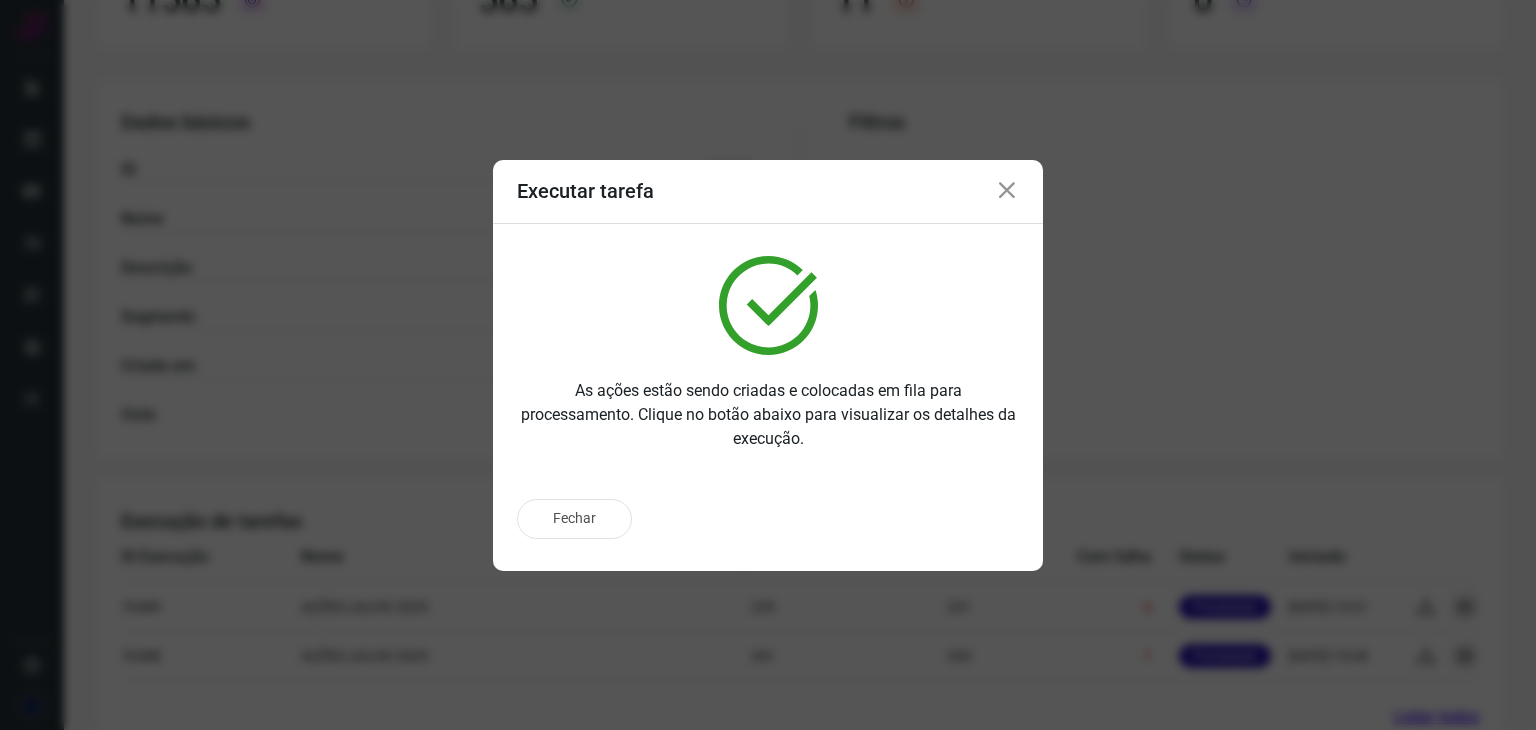 click at bounding box center [1007, 191] 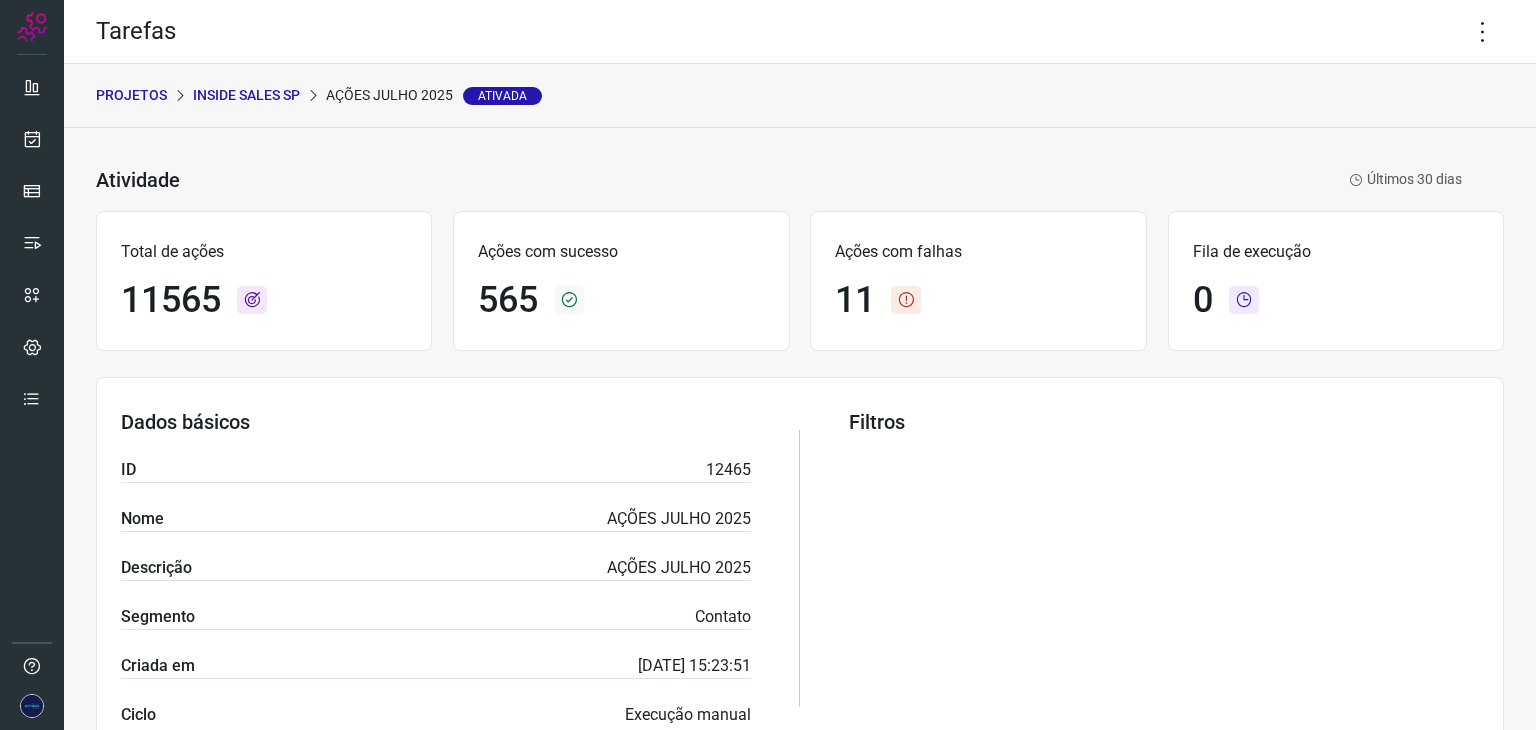 scroll, scrollTop: 350, scrollLeft: 0, axis: vertical 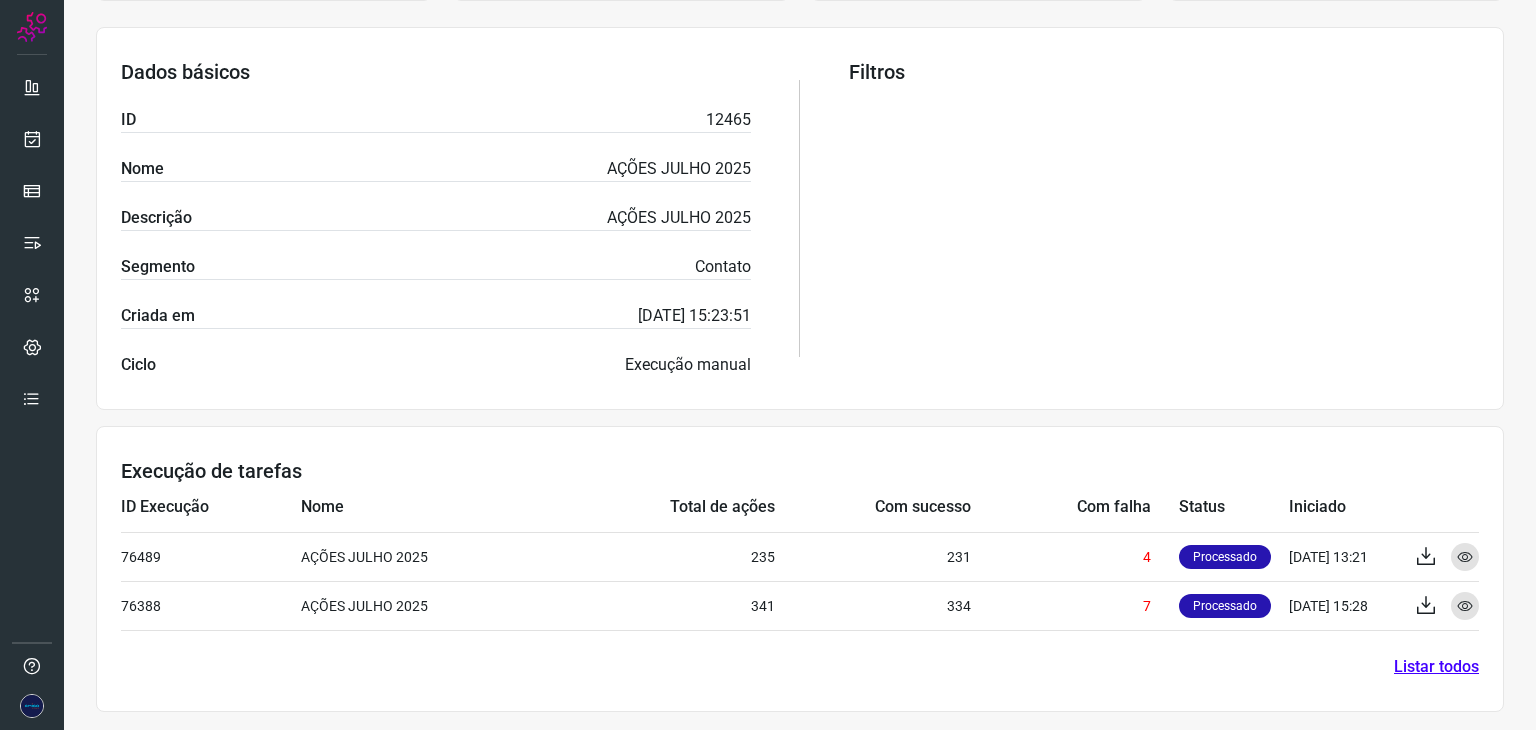 drag, startPoint x: 1484, startPoint y: 1, endPoint x: 925, endPoint y: 103, distance: 568.22974 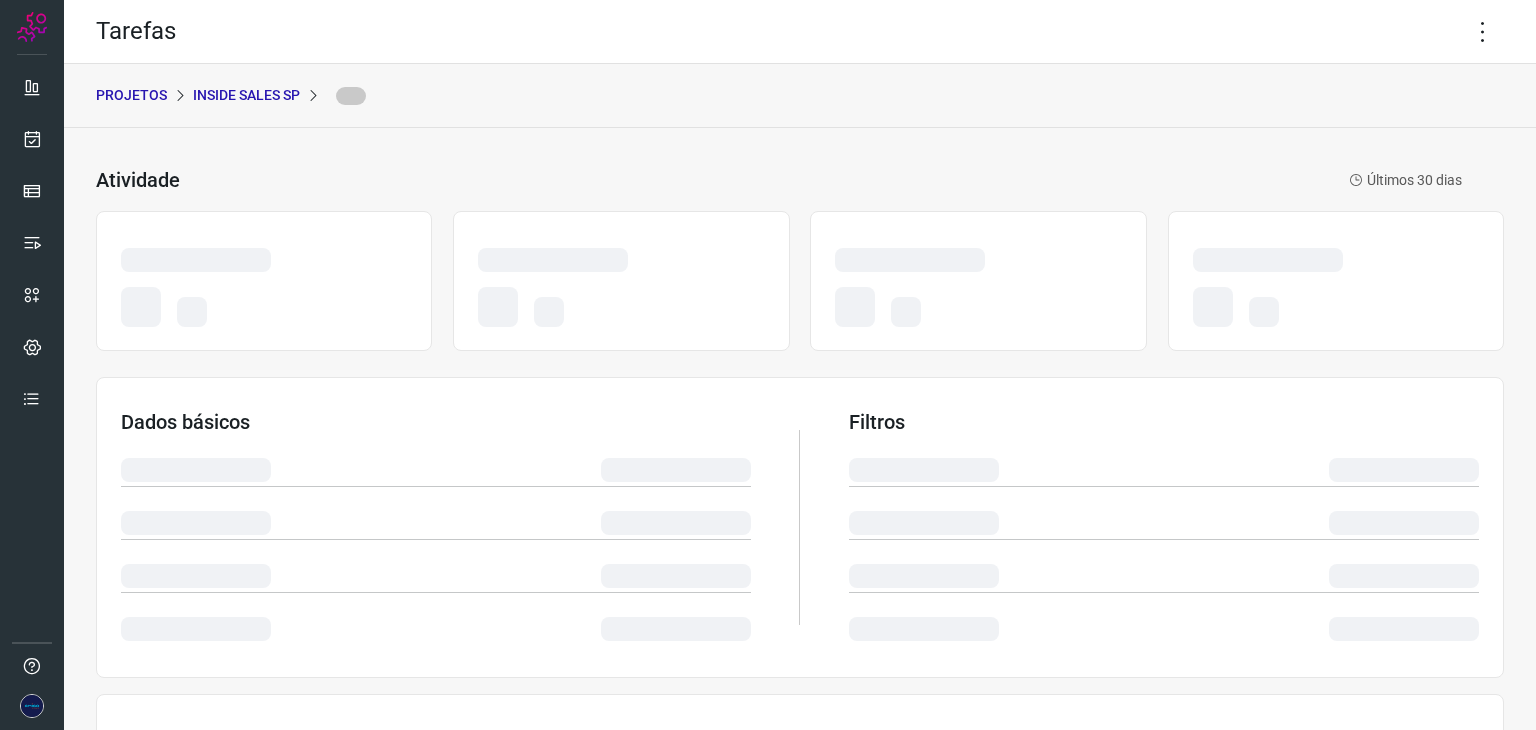 scroll, scrollTop: 0, scrollLeft: 0, axis: both 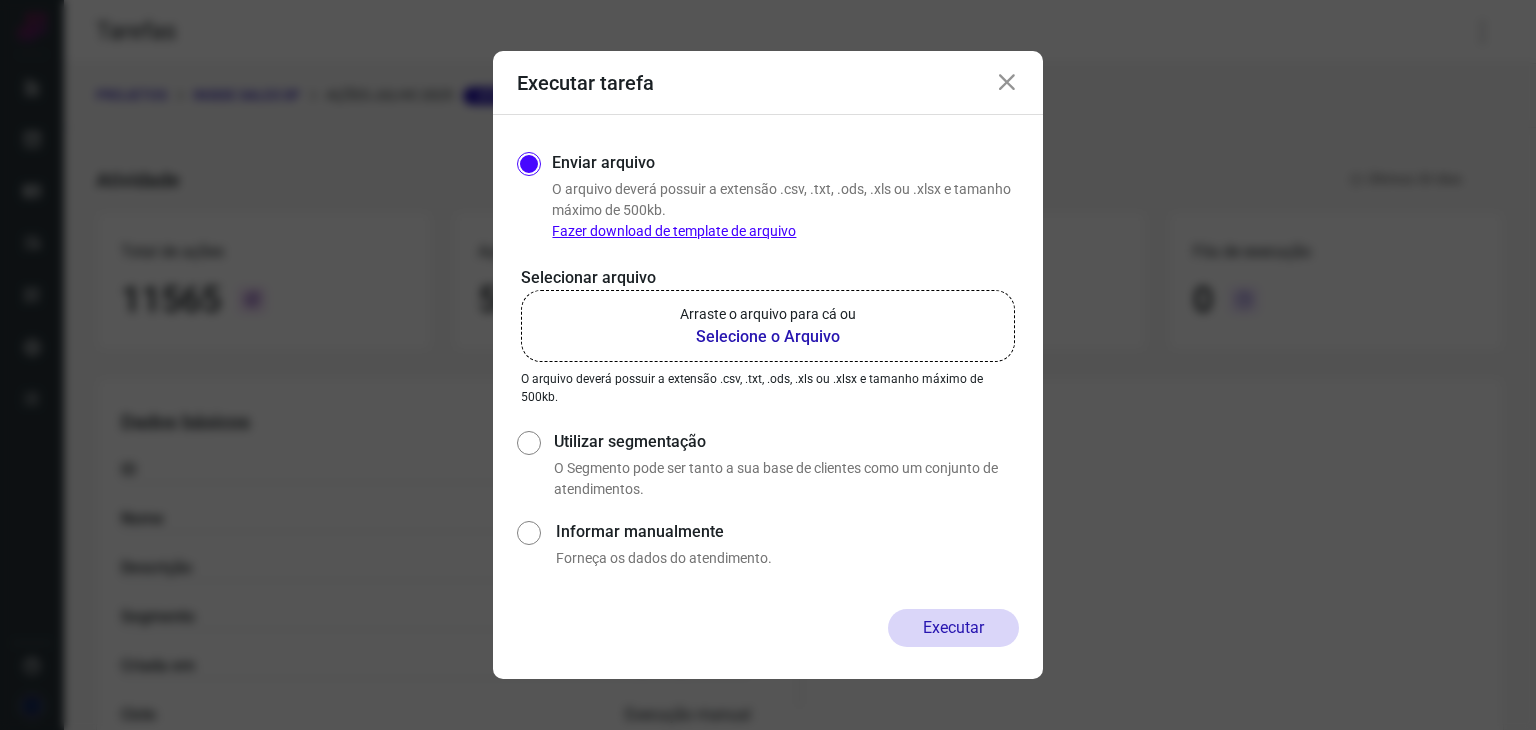click at bounding box center (1007, 83) 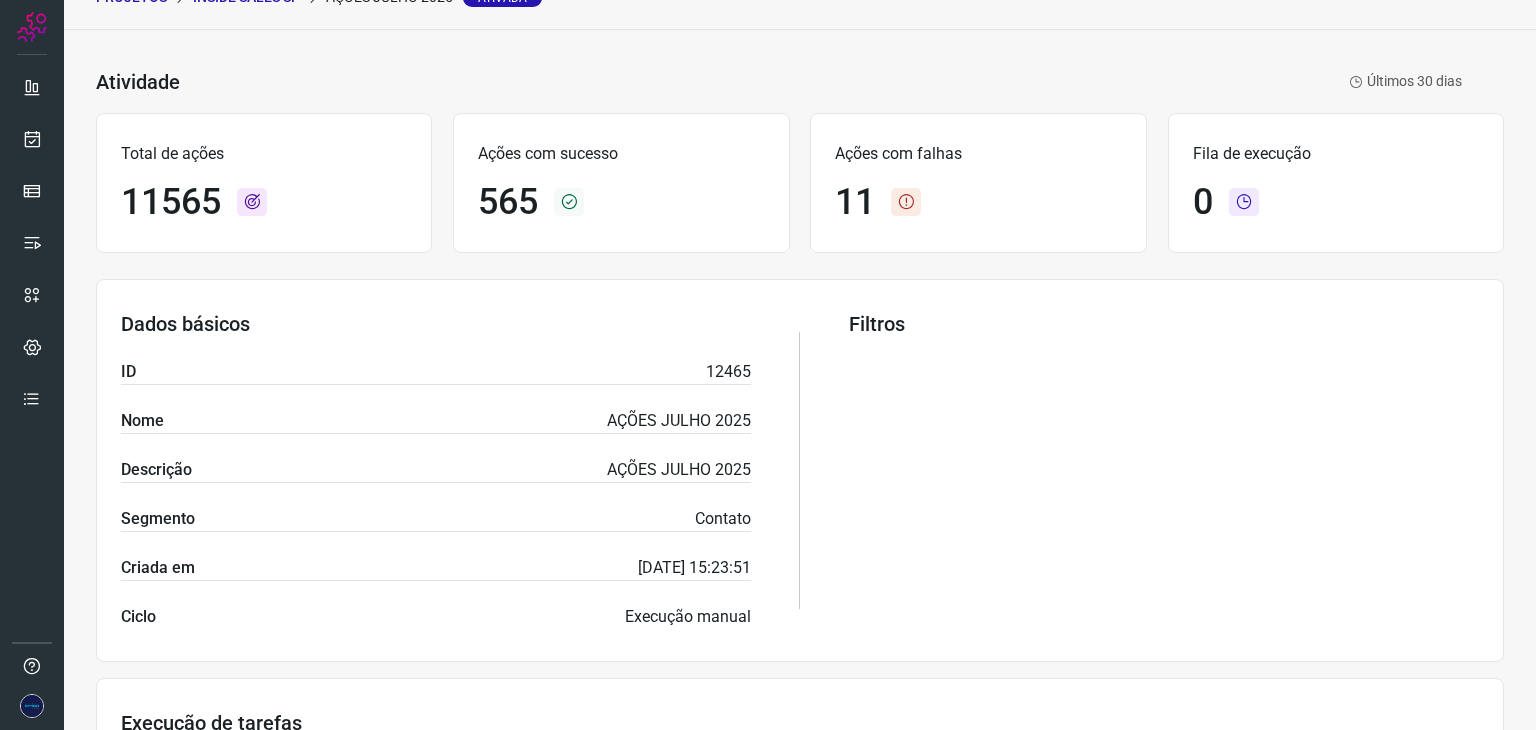 scroll, scrollTop: 399, scrollLeft: 0, axis: vertical 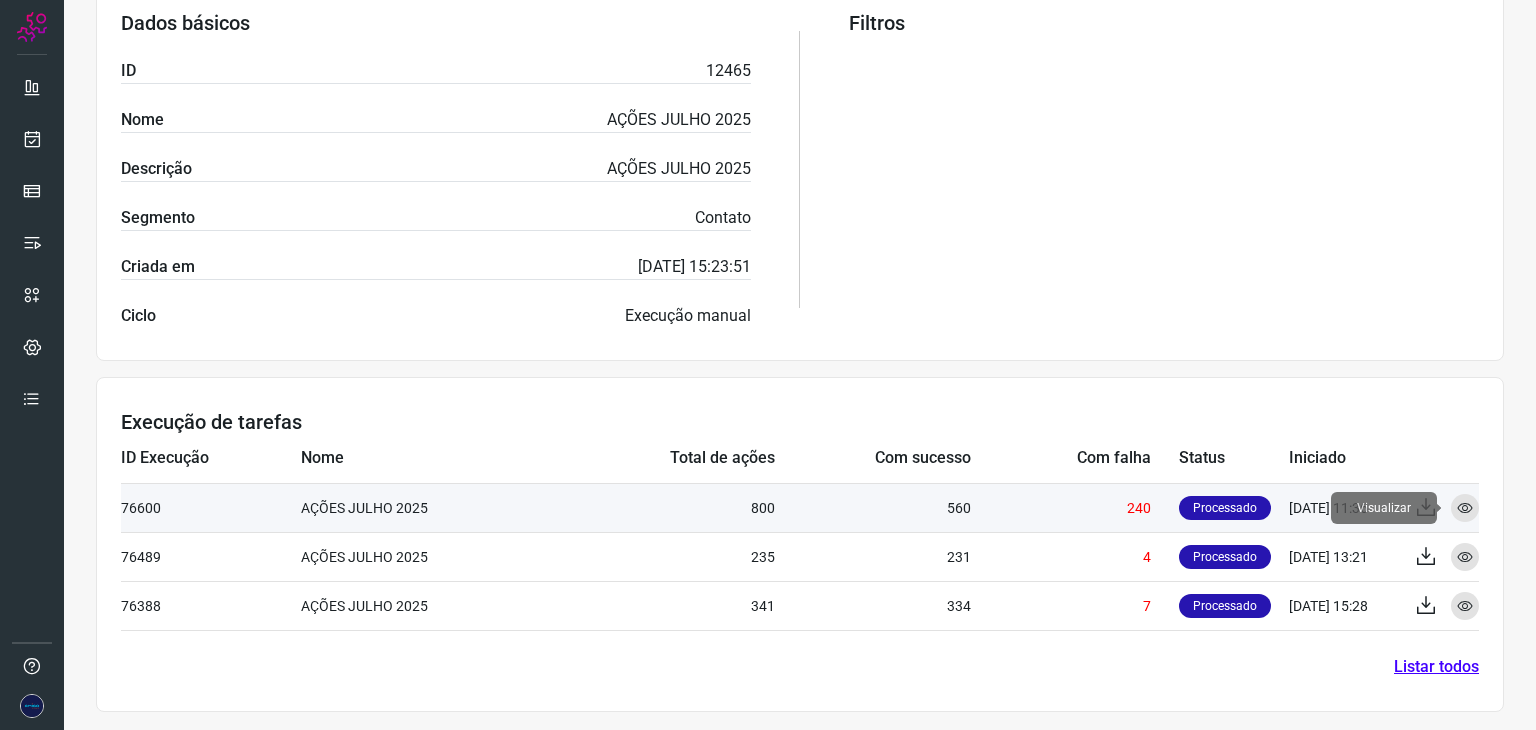 click on "Visualizar" at bounding box center (1465, 508) 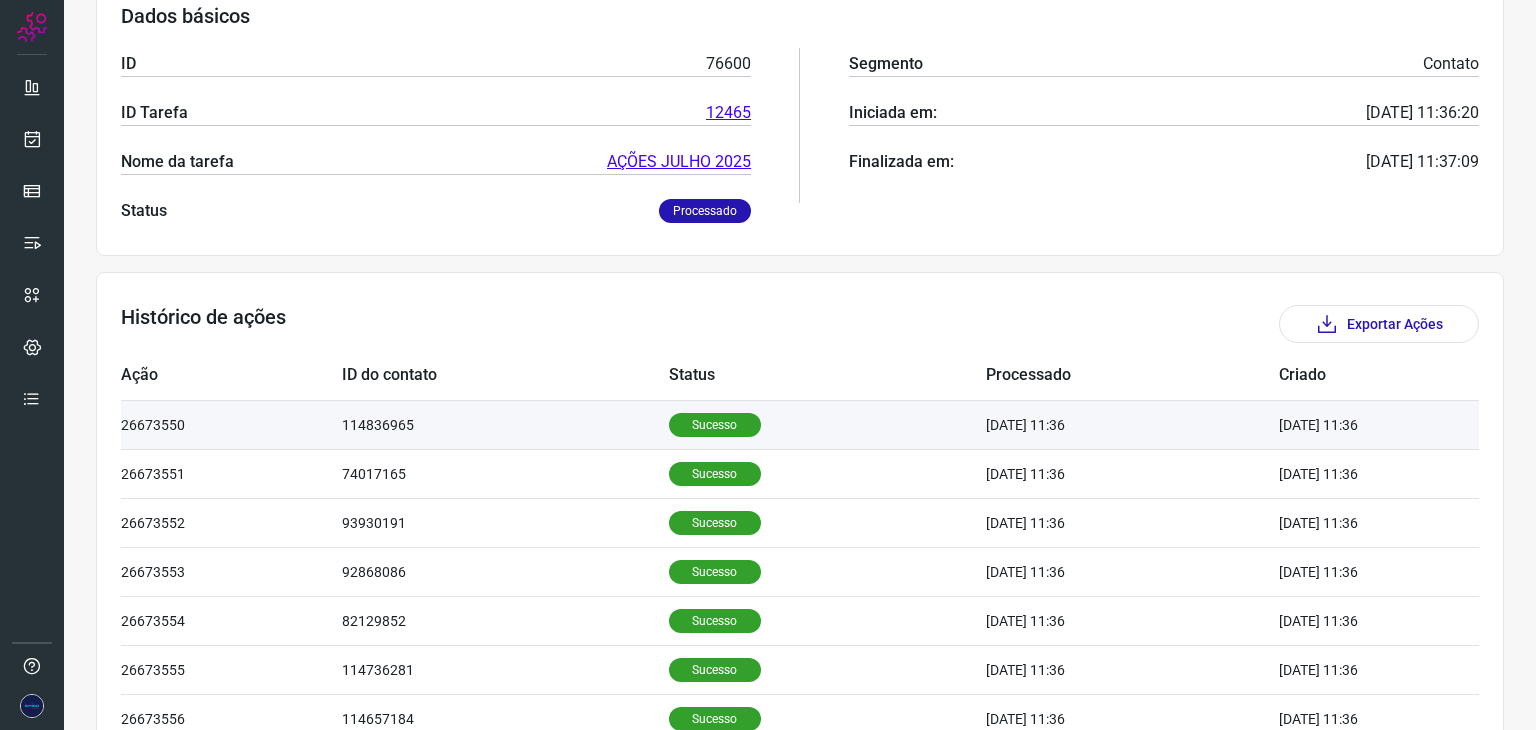 click on "114836965" at bounding box center (505, 424) 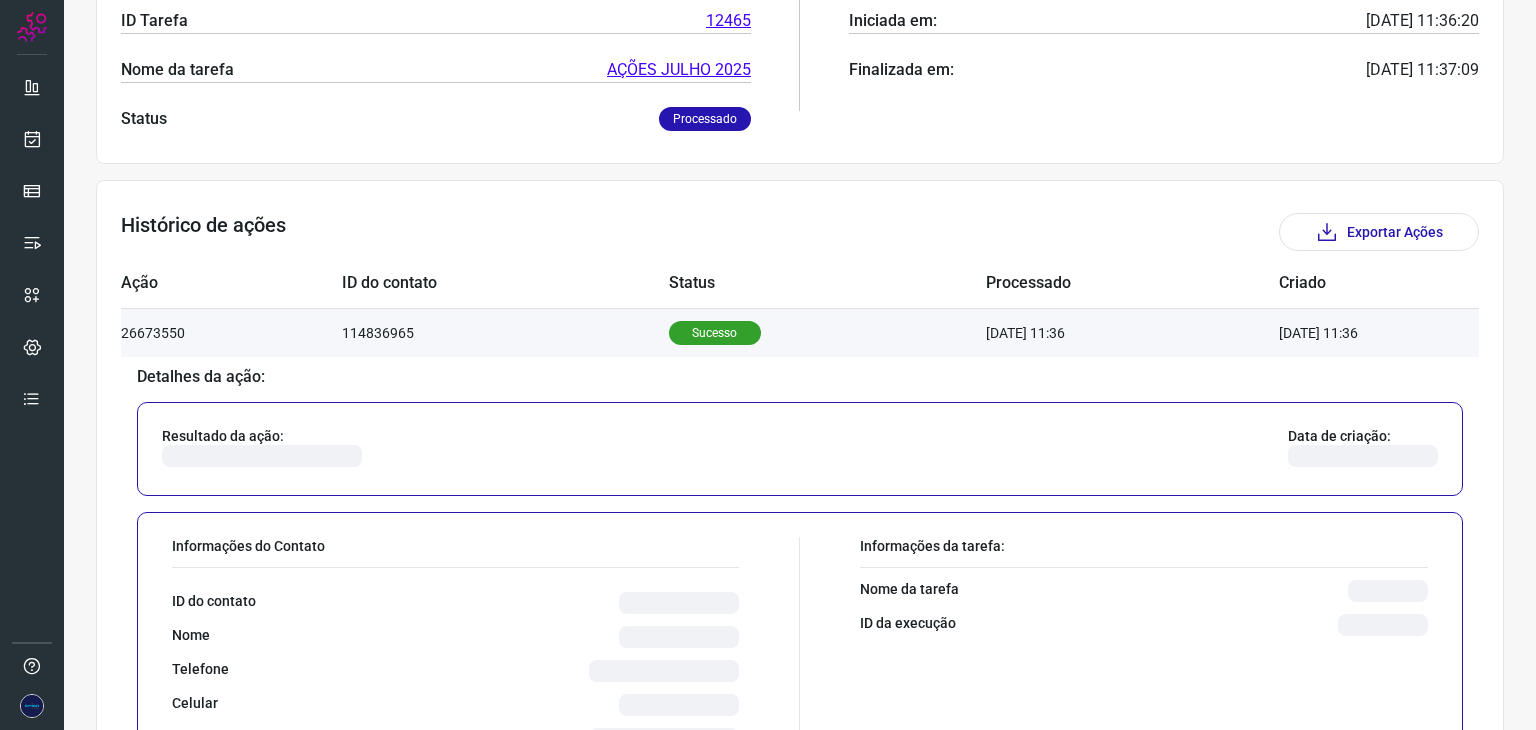 scroll, scrollTop: 624, scrollLeft: 0, axis: vertical 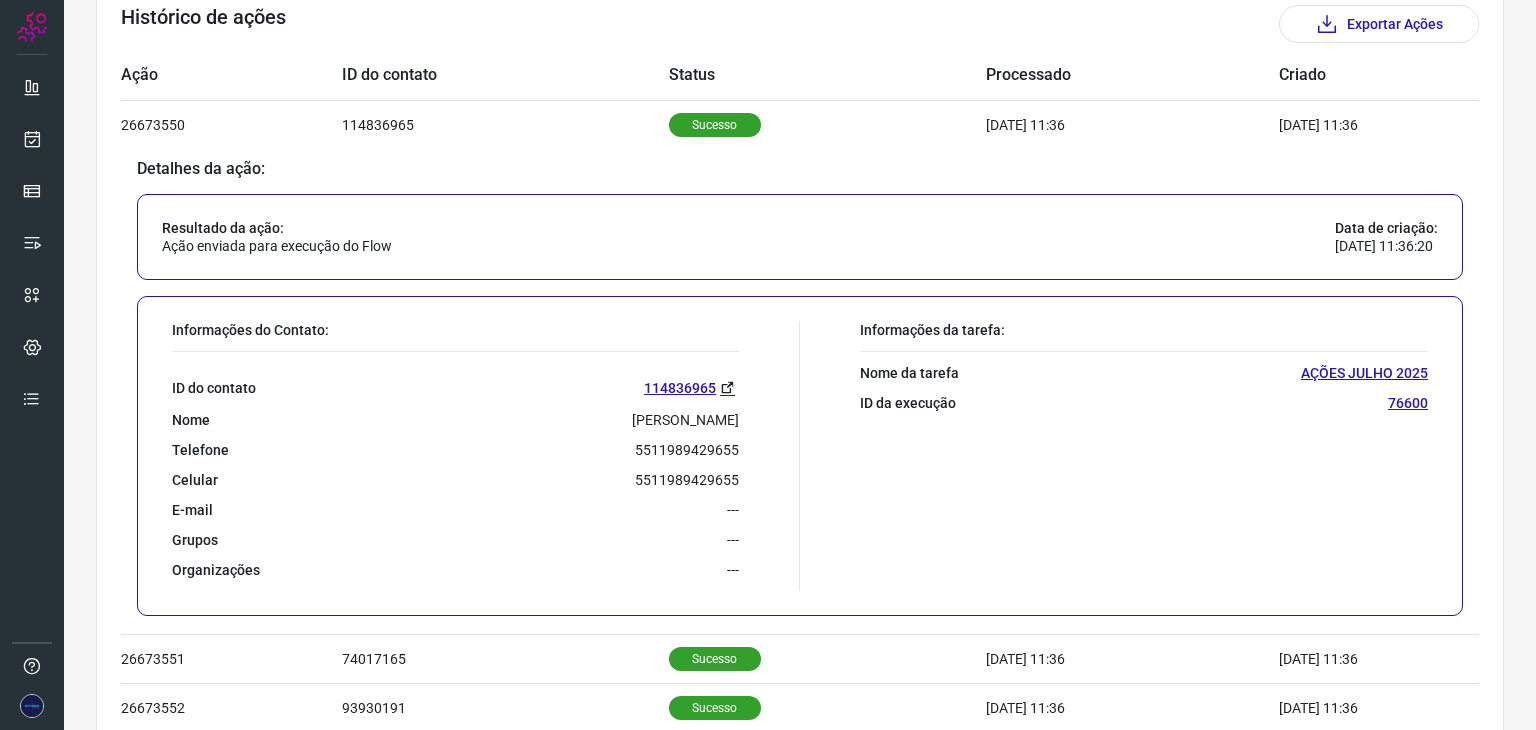 click on "5511989429655" at bounding box center [687, 450] 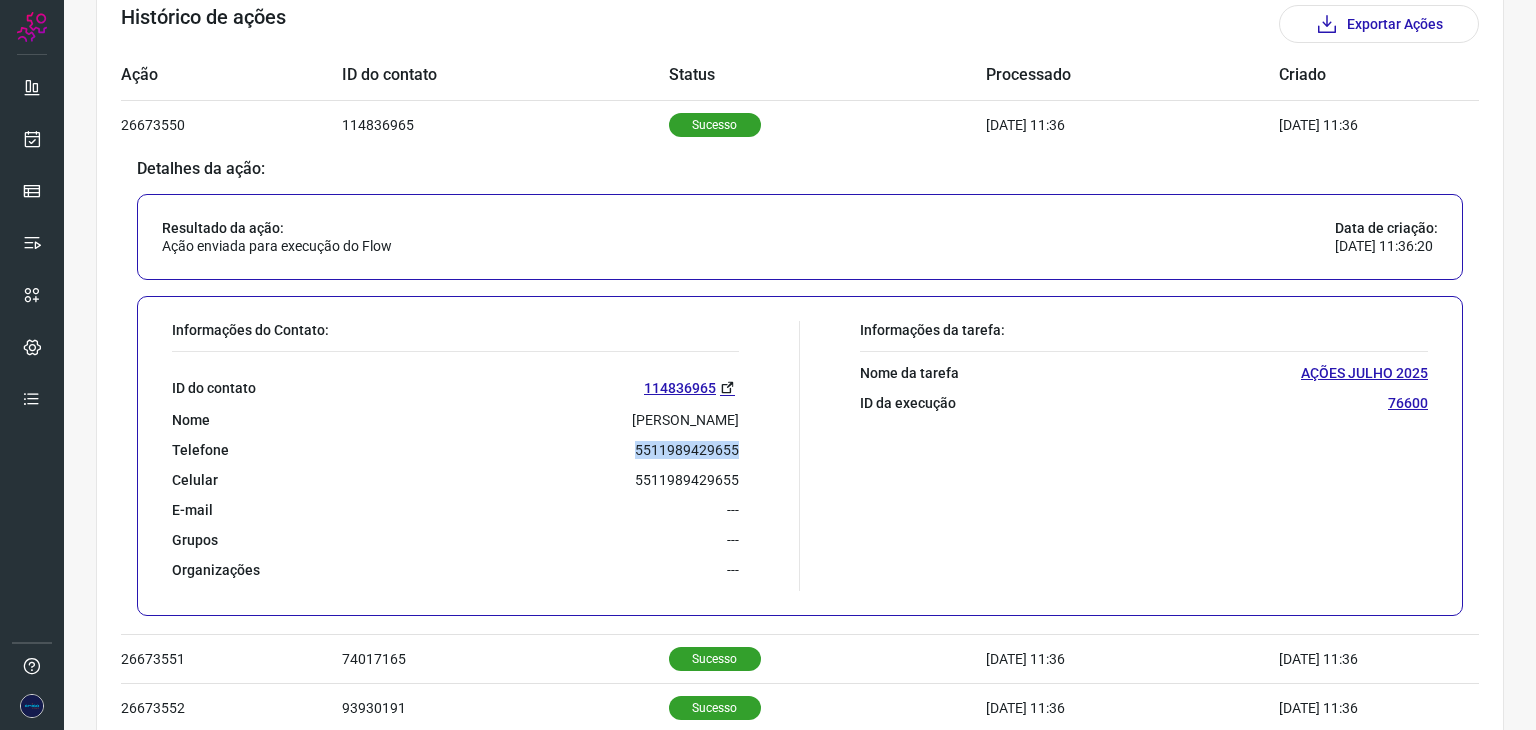 click on "5511989429655" at bounding box center [687, 450] 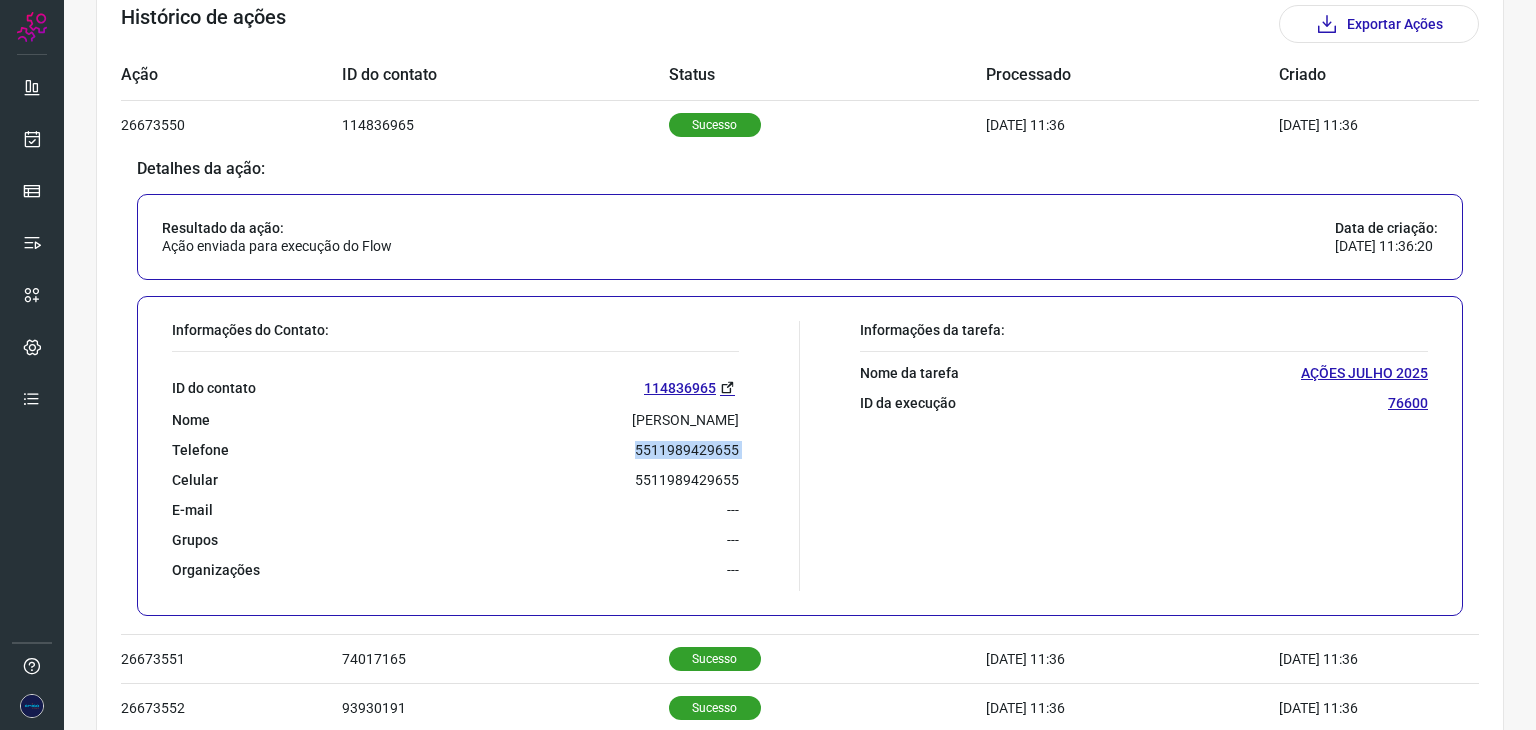 click on "5511989429655" at bounding box center (687, 450) 